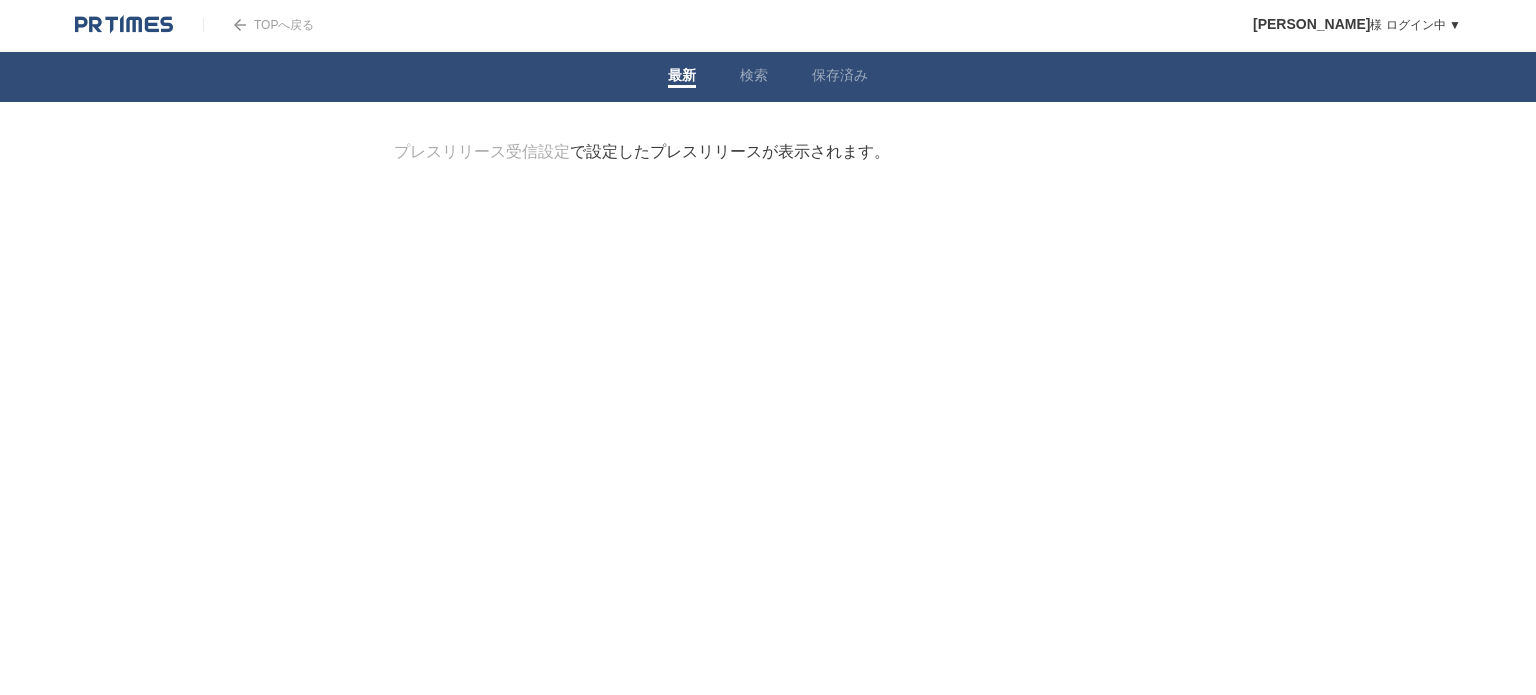 scroll, scrollTop: 0, scrollLeft: 0, axis: both 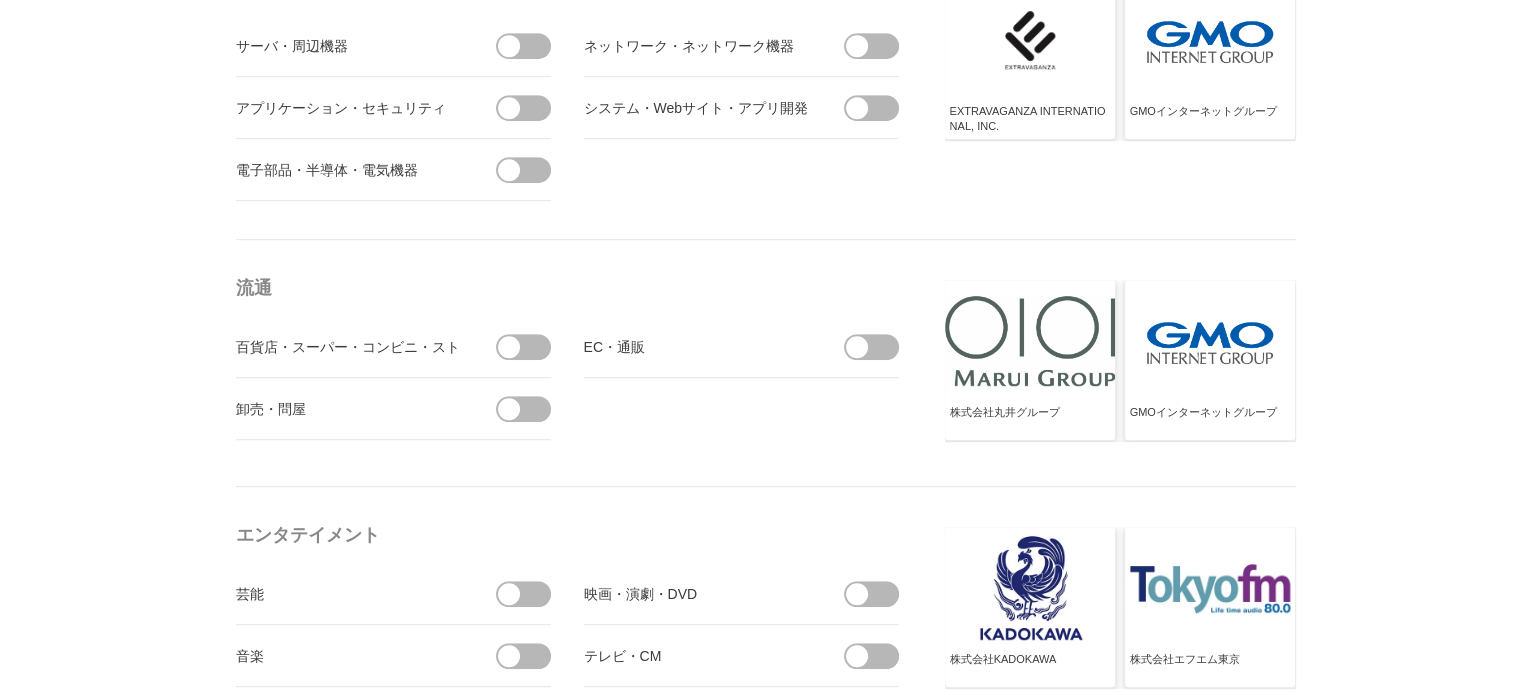 click at bounding box center [509, 347] 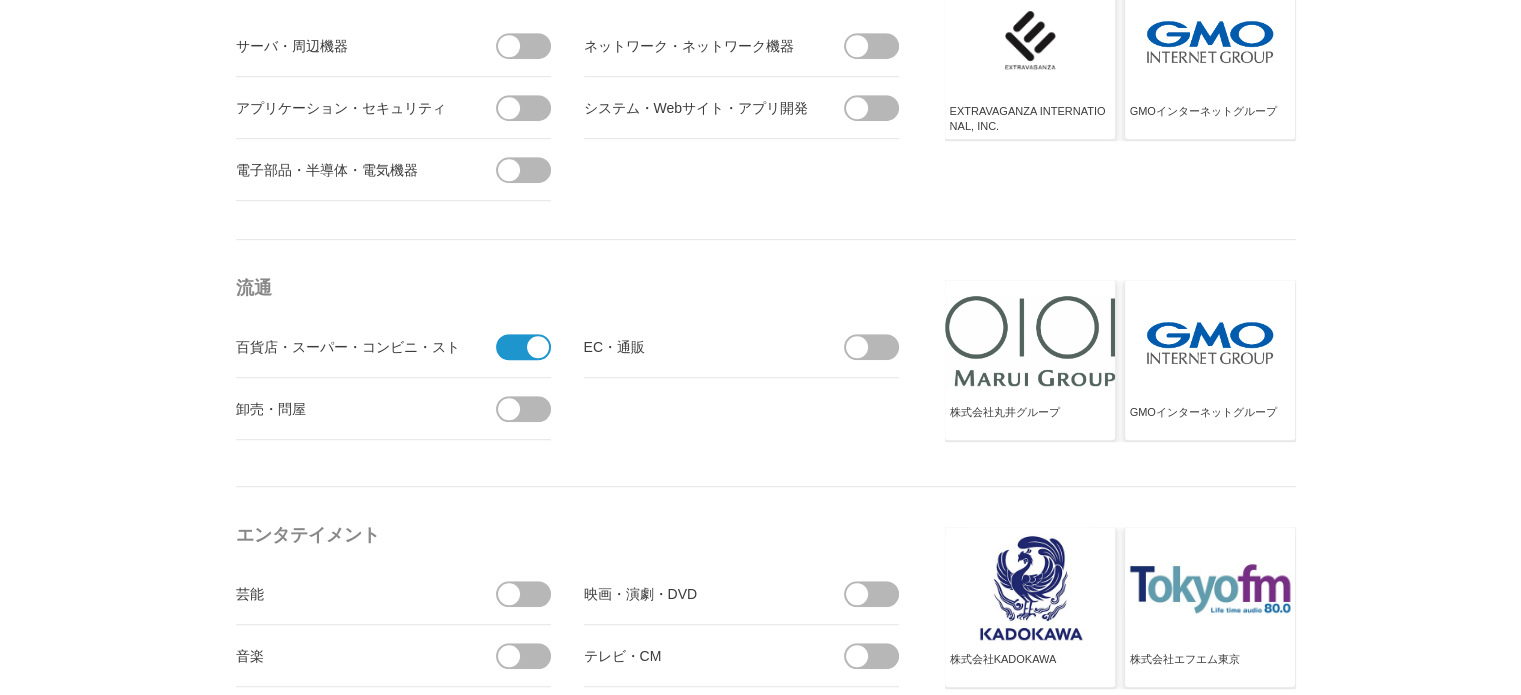 click at bounding box center (878, 347) 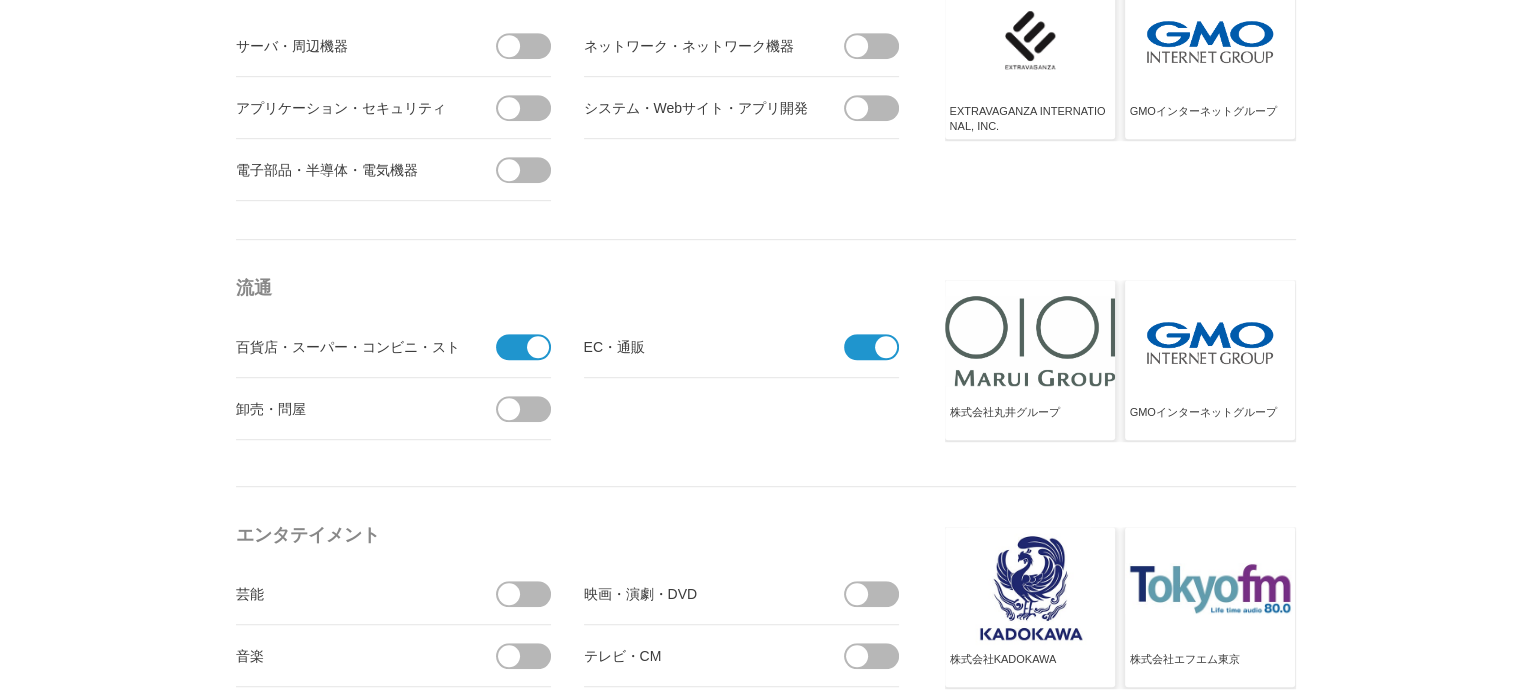 click at bounding box center [509, 409] 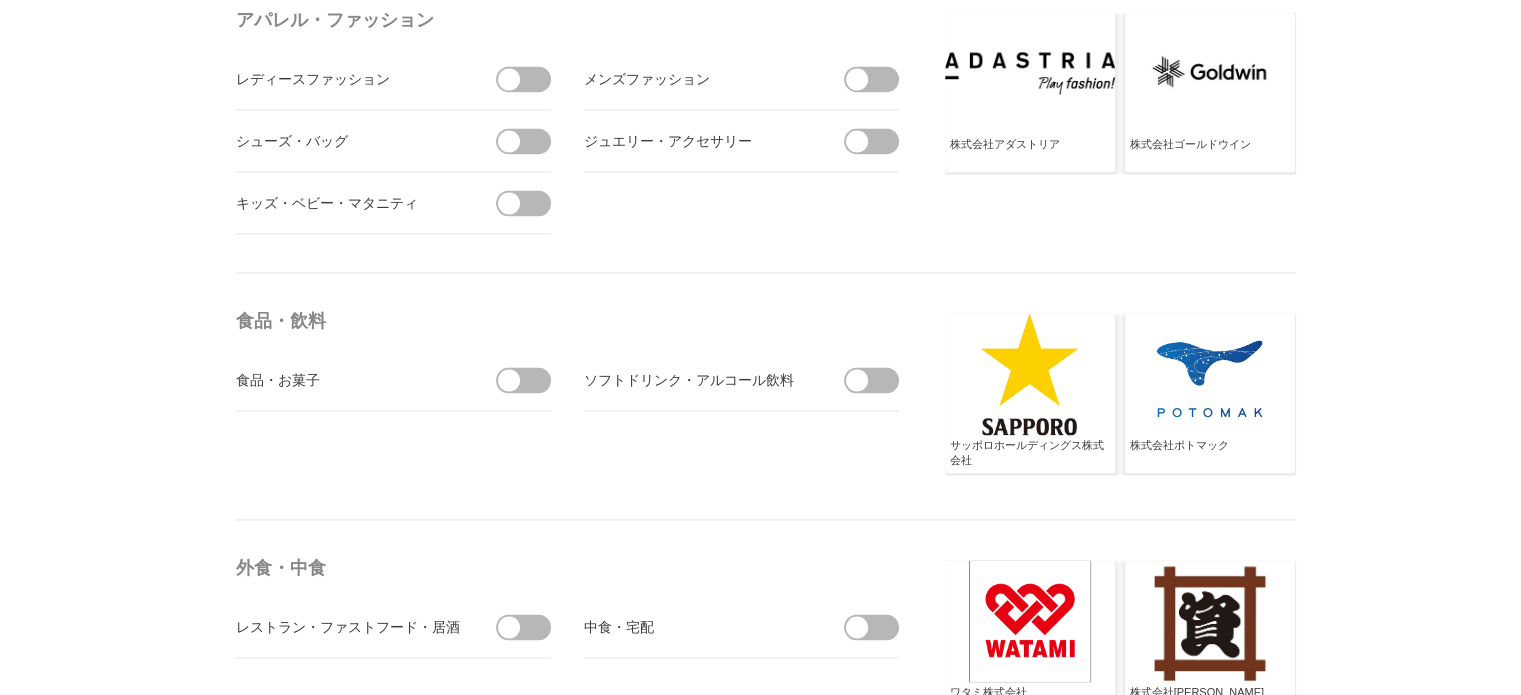 scroll, scrollTop: 3100, scrollLeft: 0, axis: vertical 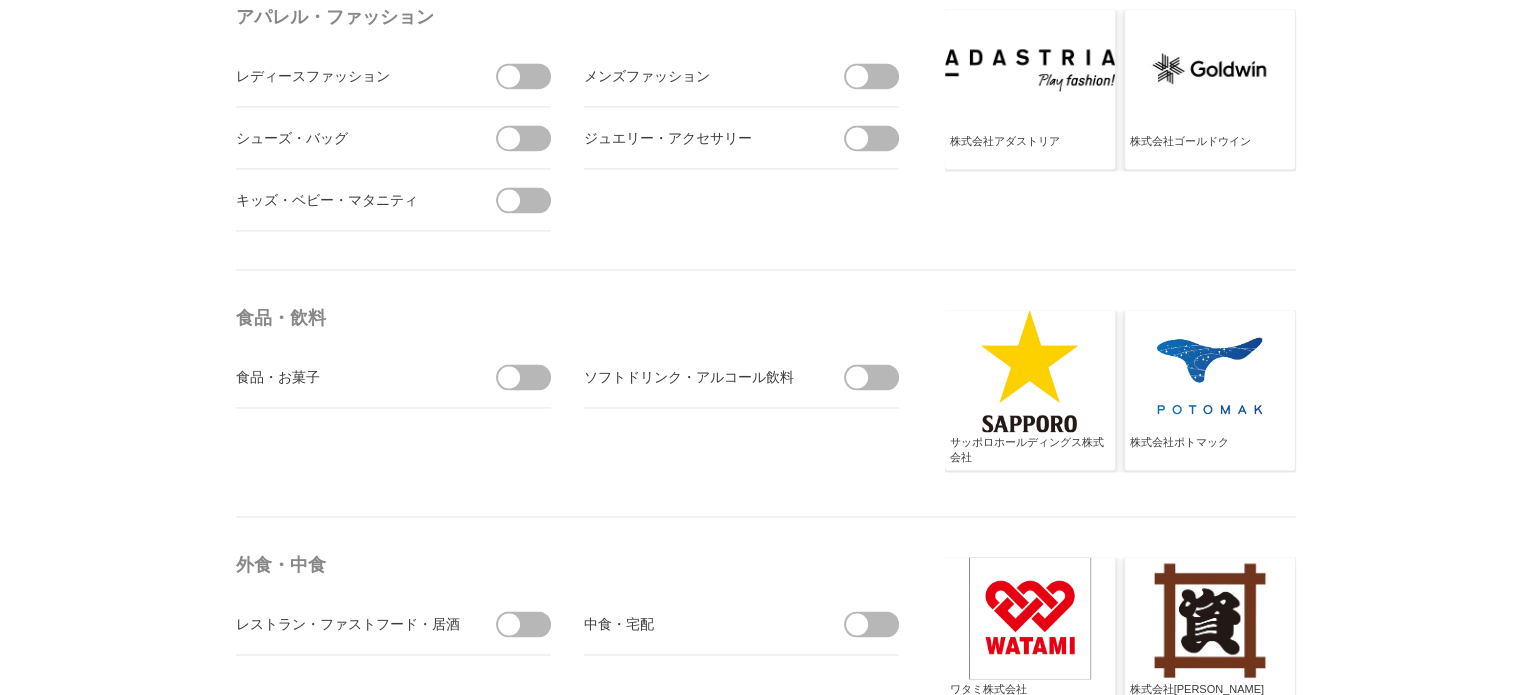 click at bounding box center [530, 377] 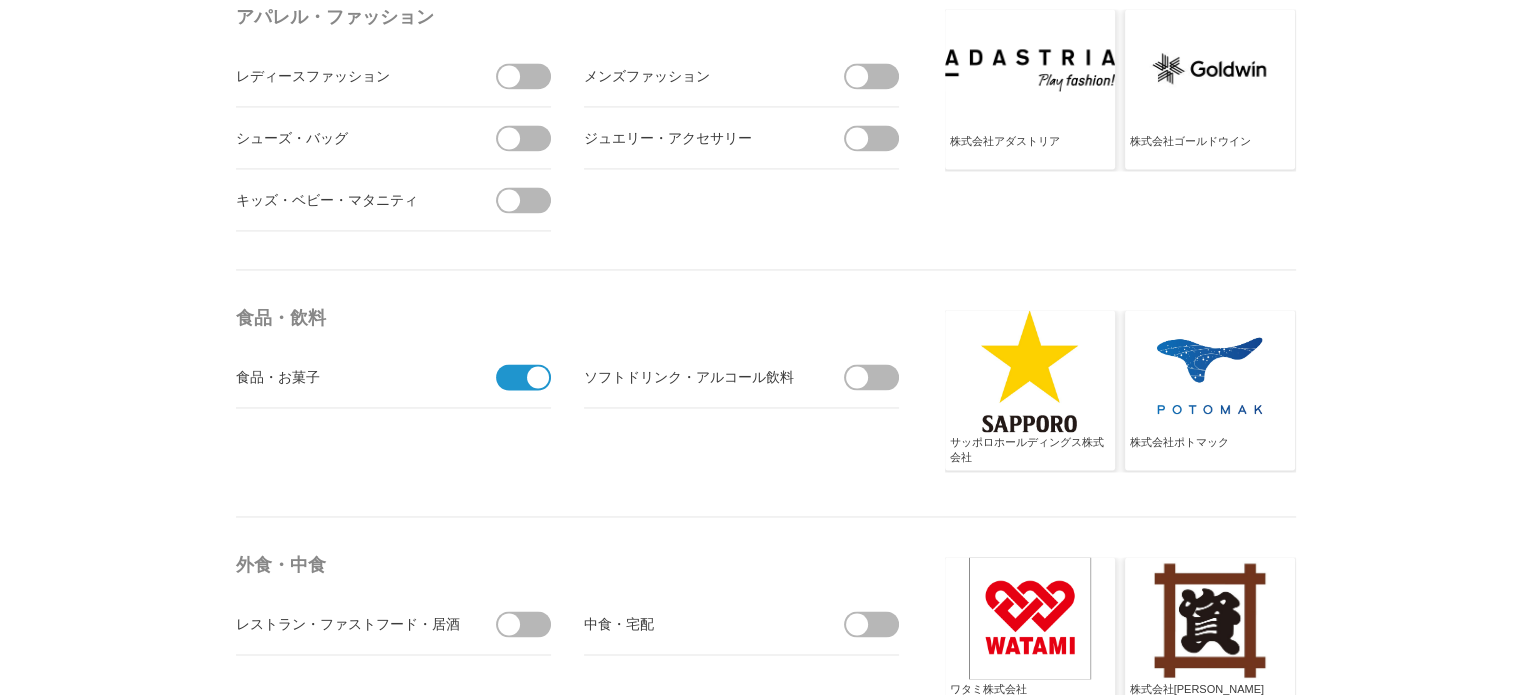 click at bounding box center [878, 377] 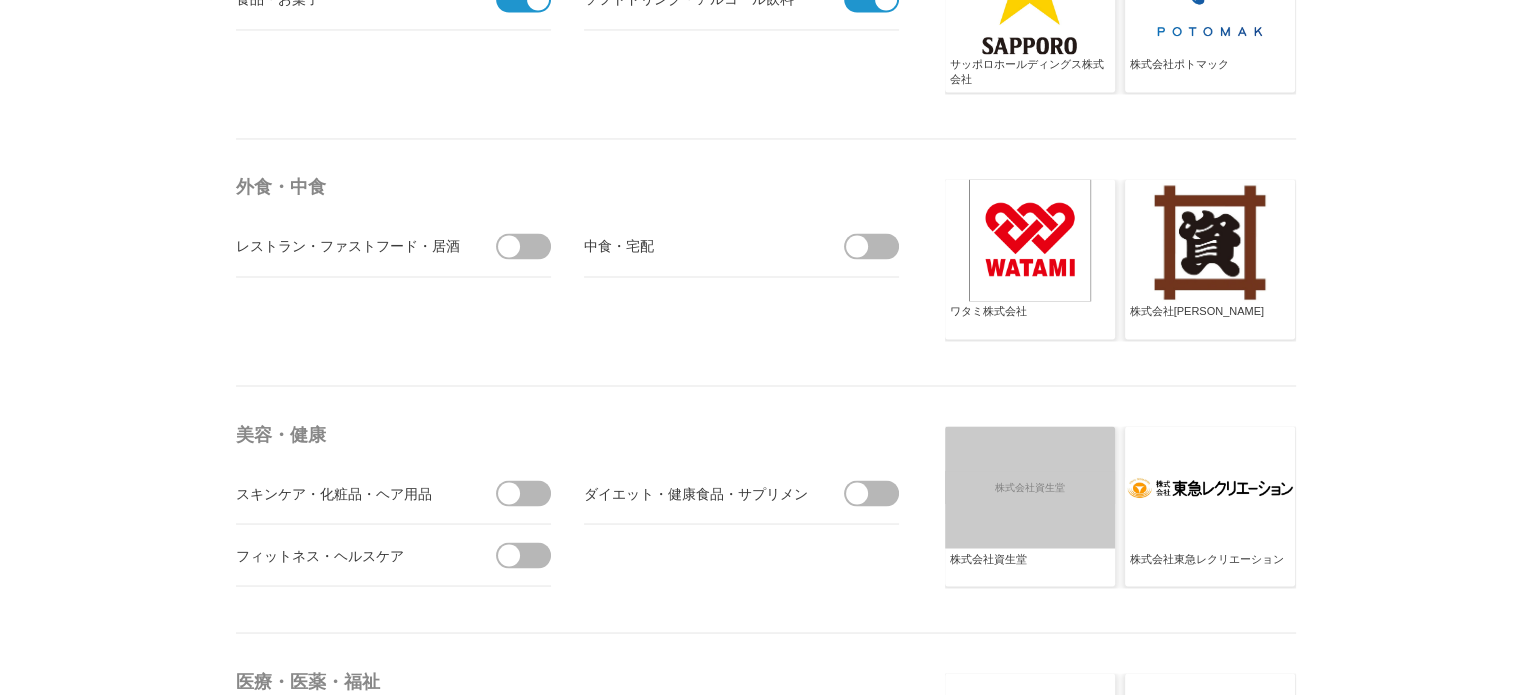 scroll, scrollTop: 3500, scrollLeft: 0, axis: vertical 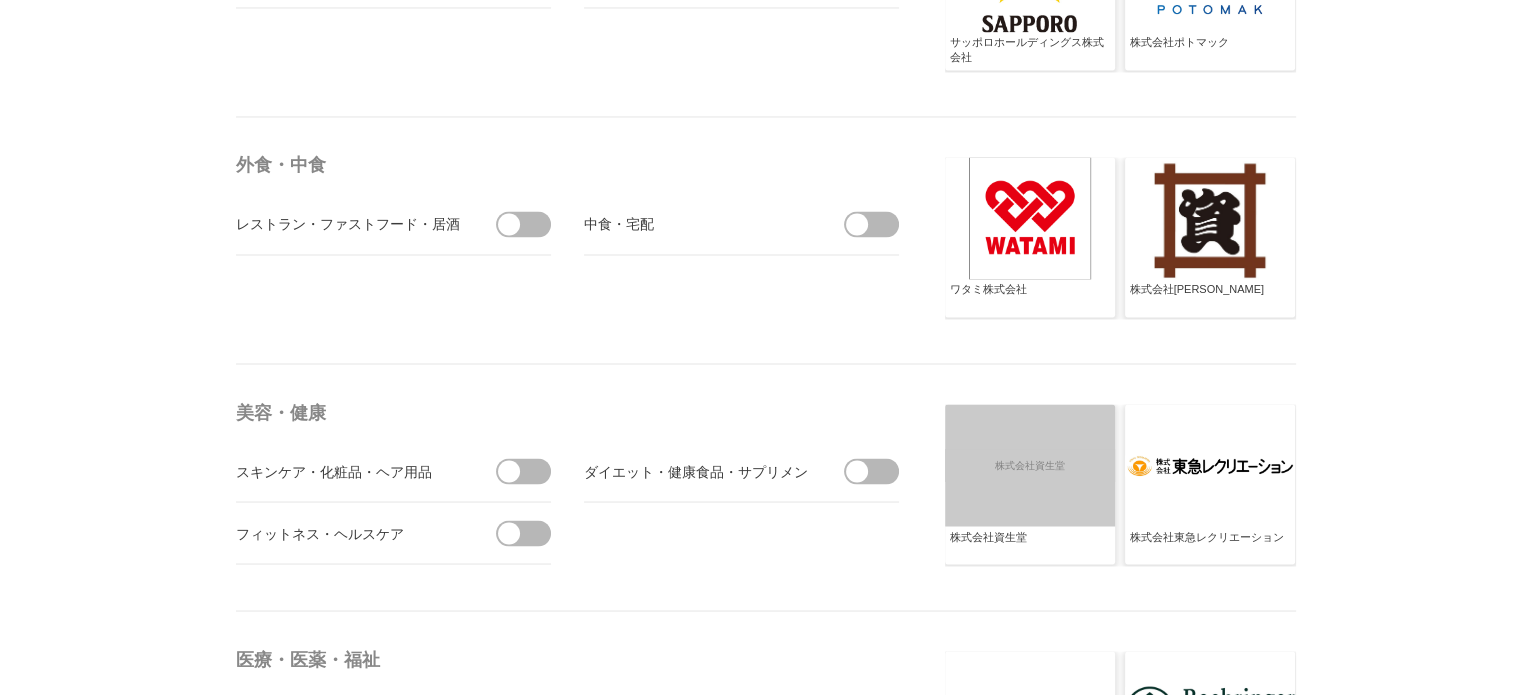 click at bounding box center (530, 224) 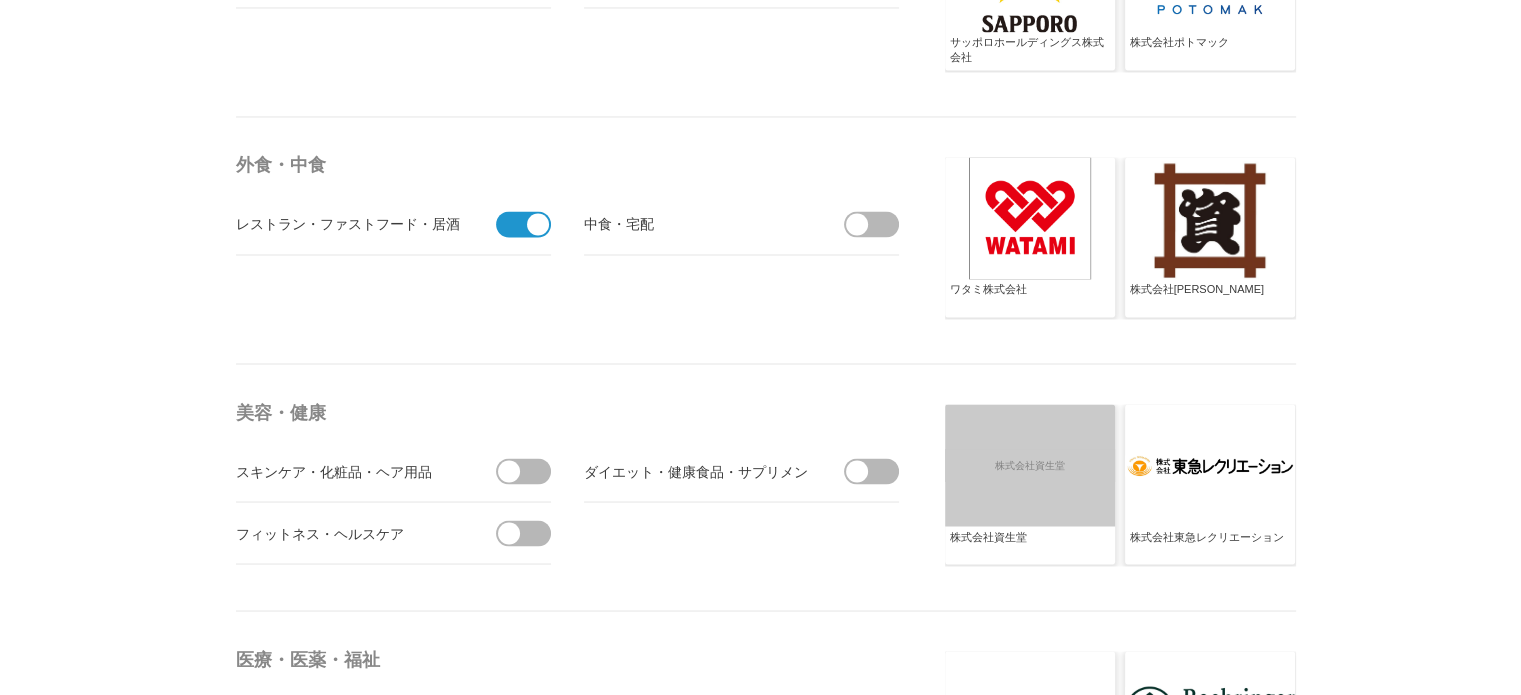 click at bounding box center (857, 224) 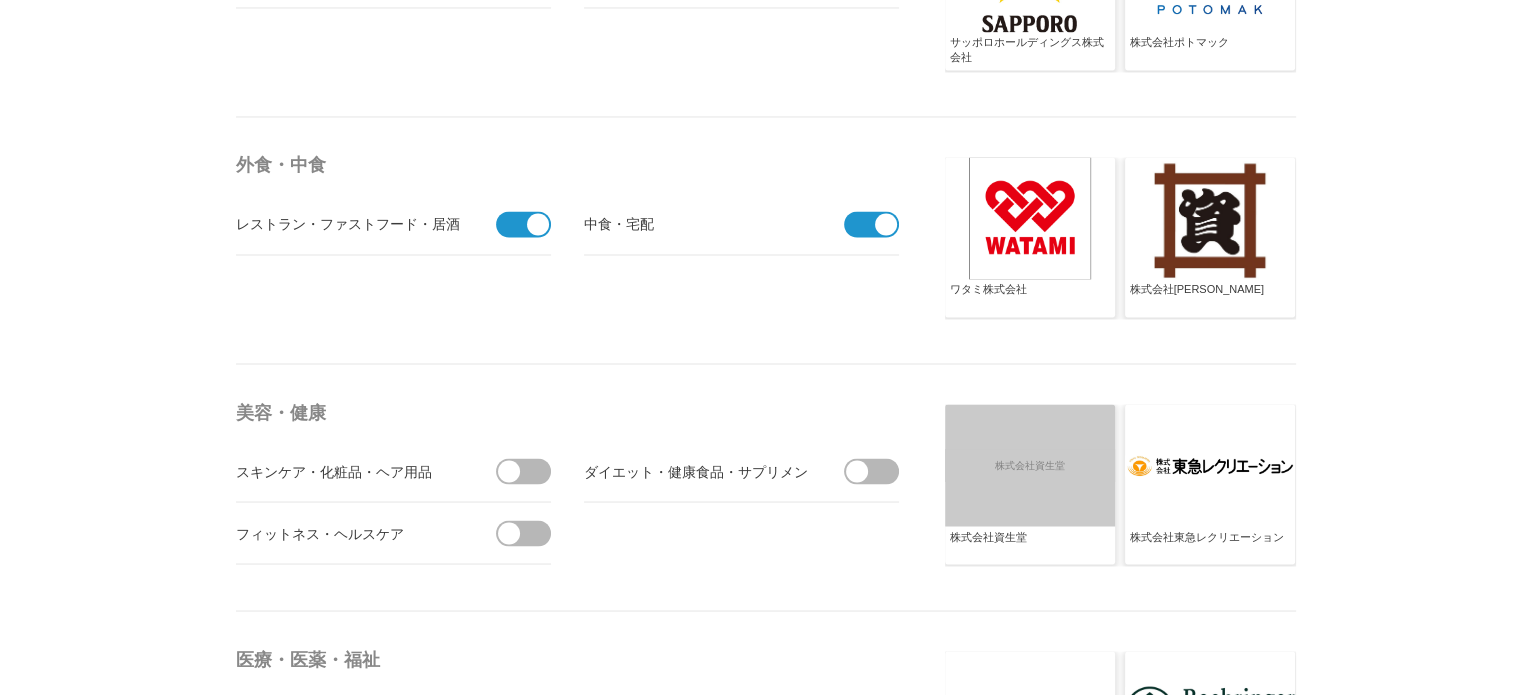 click on "TOPへ戻る
[PERSON_NAME] ログイン中 ▼
プレスリリース受信設定
フォロー
除外リスト
アカウント設定
閲覧履歴
退会手続き
PR TIMESサイトへ戻る
ログアウト
最新
検索
保存済み
プレスリリース 受信設定
フォロー
除外リスト
アカウント設定
[必須]
ビジネスカテゴリ、プレスリリース種類、企業カテゴリ、キーワードから受信したいプレスリリースを設定しましょう。
プレスリリース受信設定" at bounding box center (760, 603) 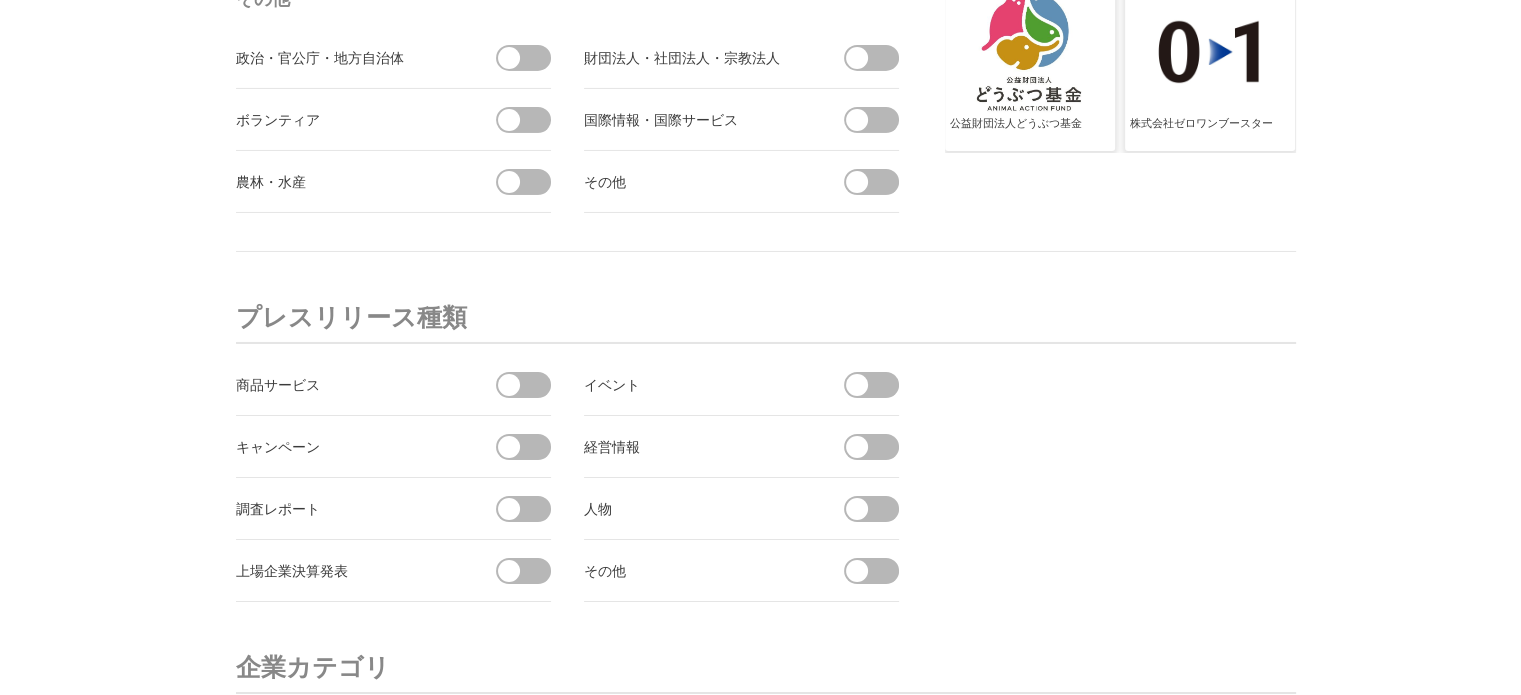 scroll, scrollTop: 6800, scrollLeft: 0, axis: vertical 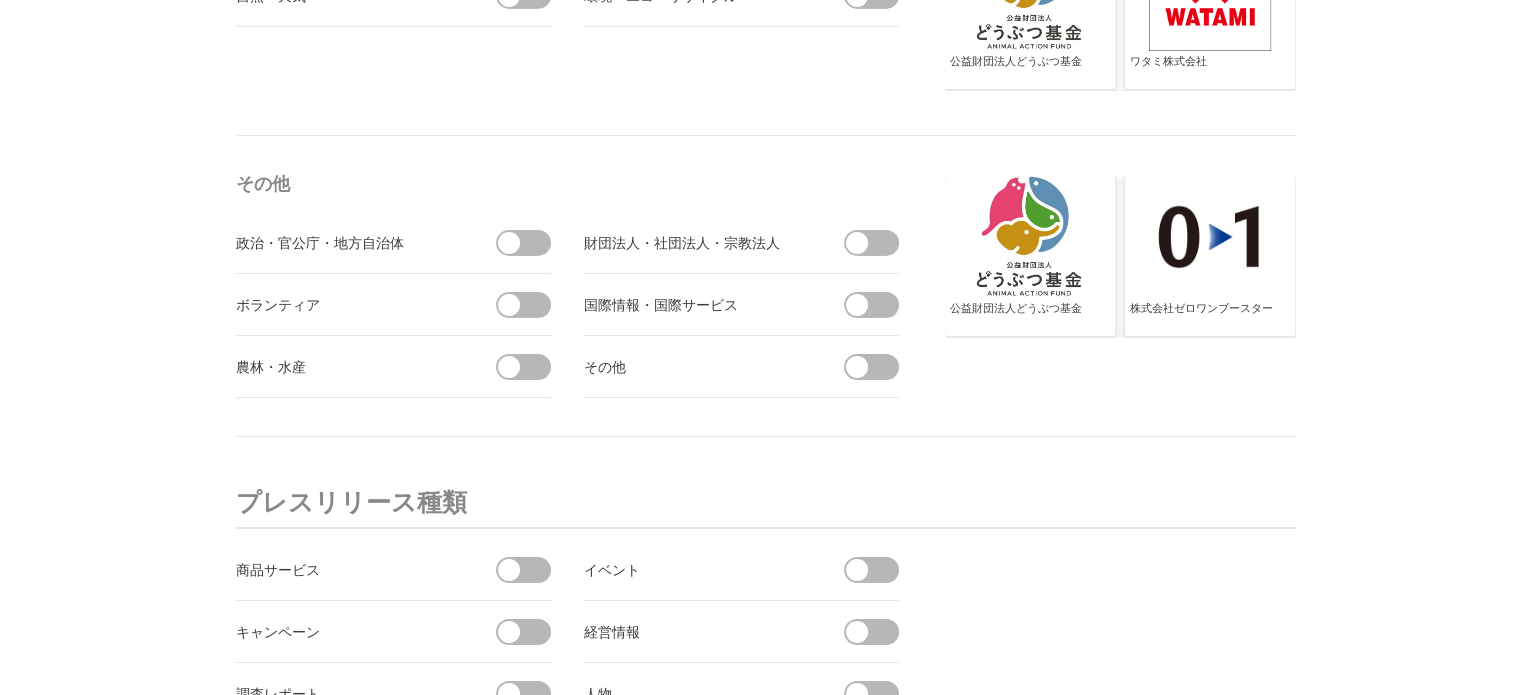 click at bounding box center [530, 243] 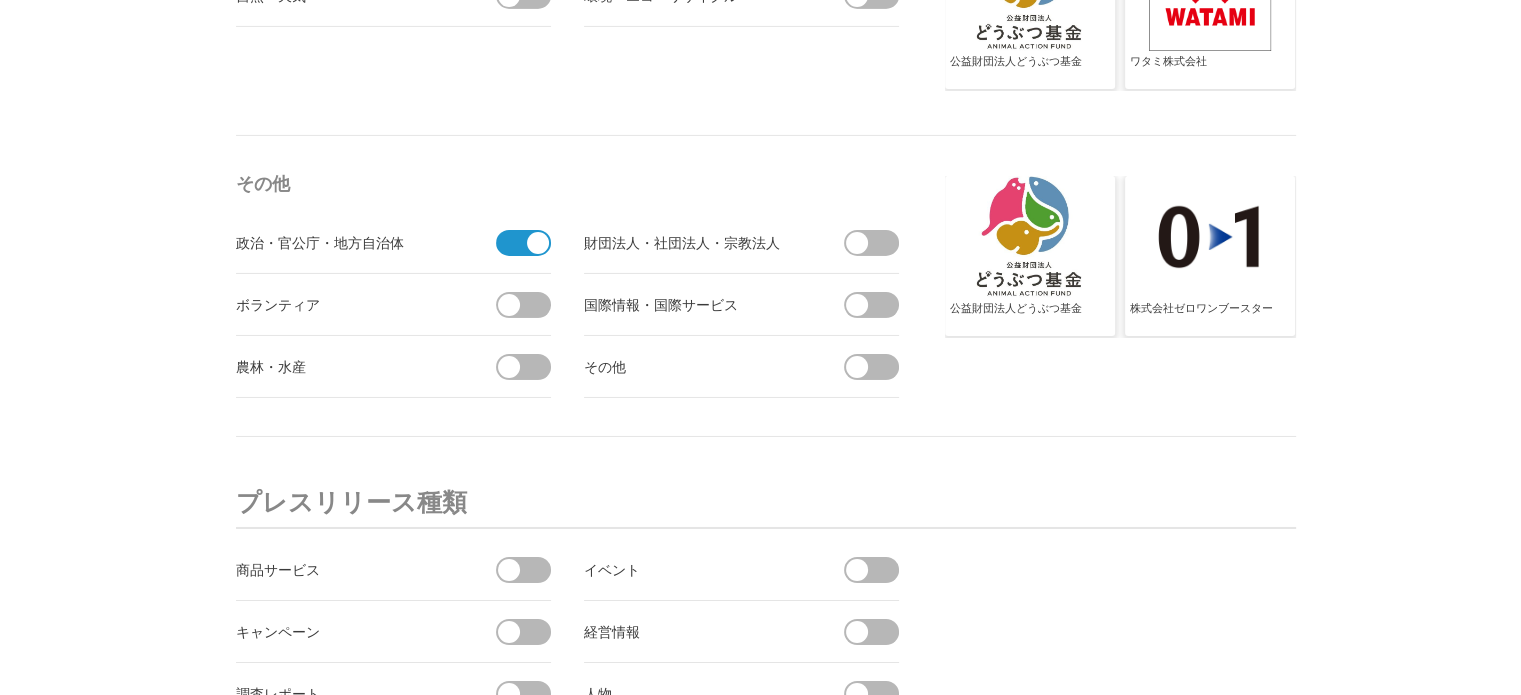 click on "プレスリリース 受信設定
フォロー
除外リスト
アカウント設定
[必須]
ビジネスカテゴリ、プレスリリース種類、企業カテゴリ、キーワードから受信したいプレスリリースを設定しましょう。
プレスリリース受信設定
ビジネスカテゴリ
参考企業の非表示
パソコン
パソコン・周辺機器" at bounding box center (761, -2626) 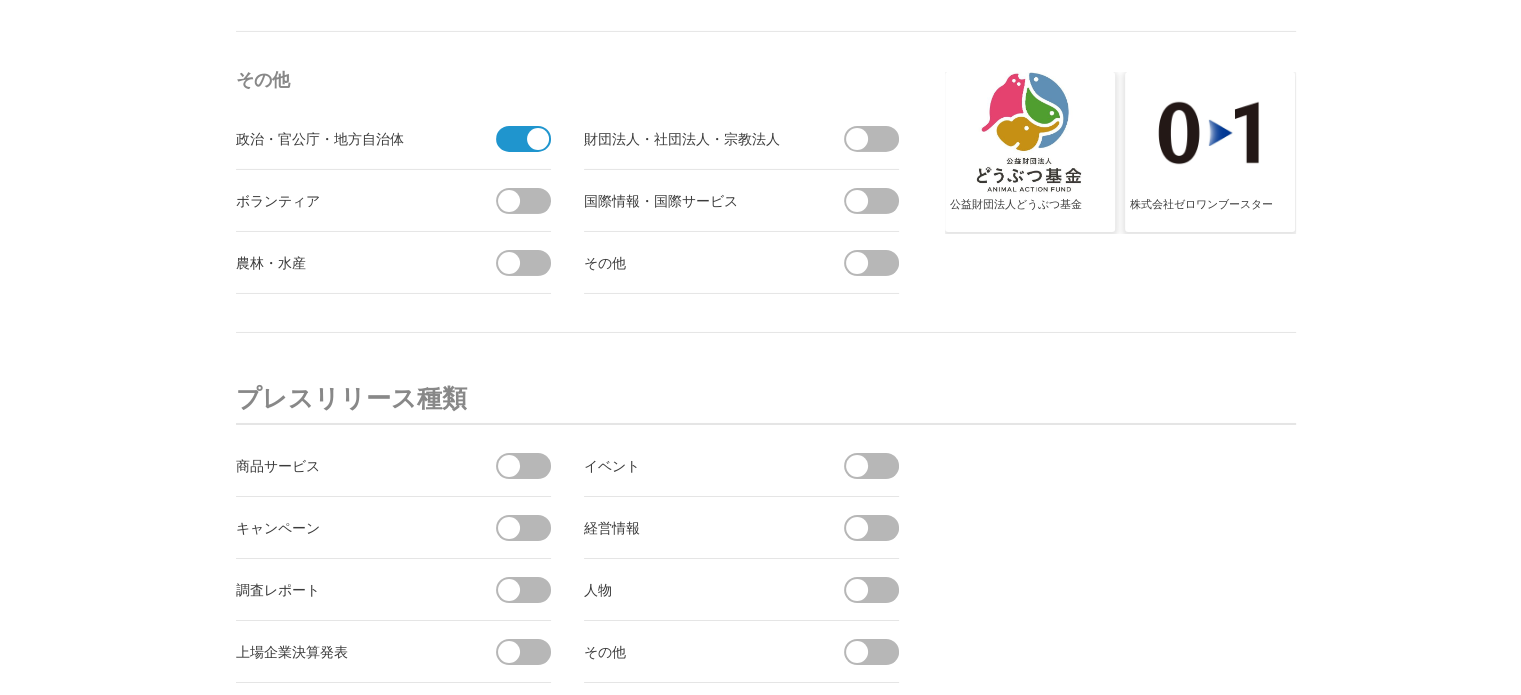 scroll, scrollTop: 6800, scrollLeft: 0, axis: vertical 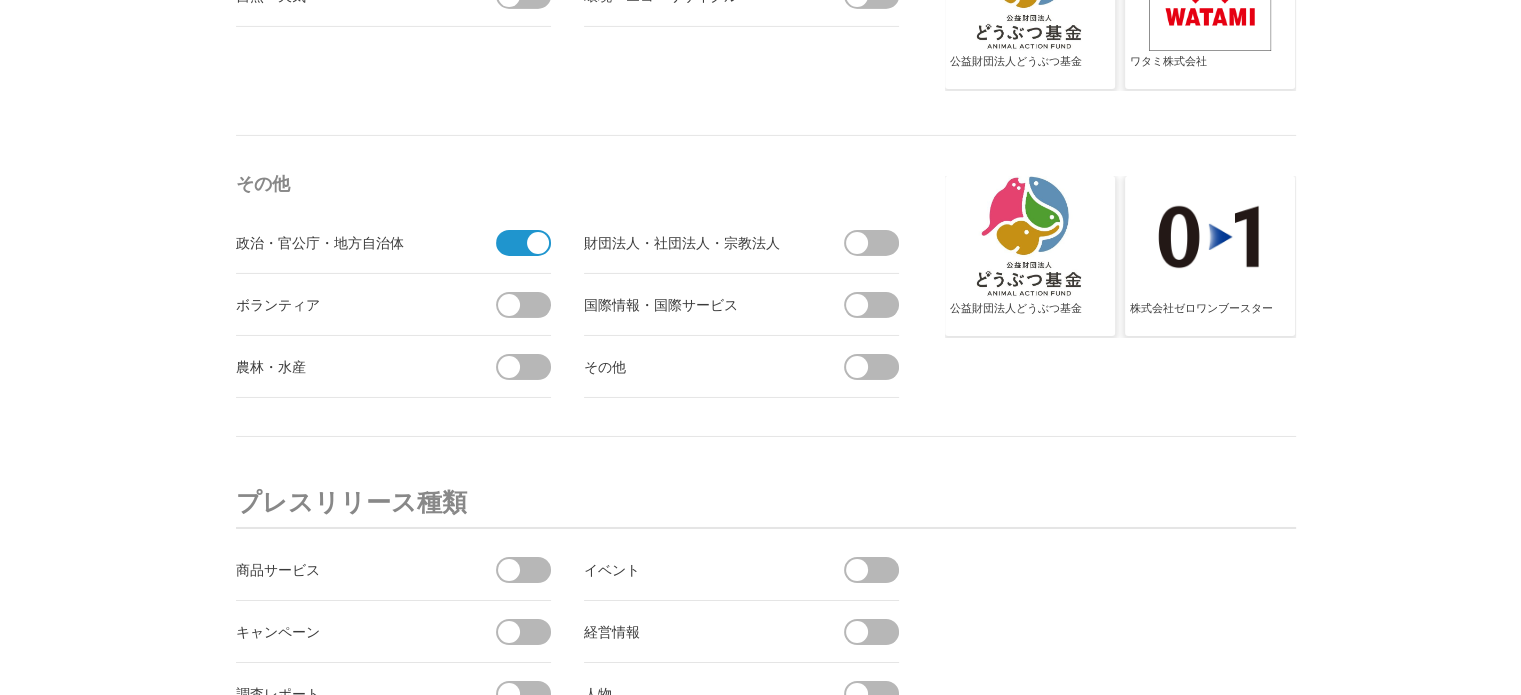 click at bounding box center [517, 243] 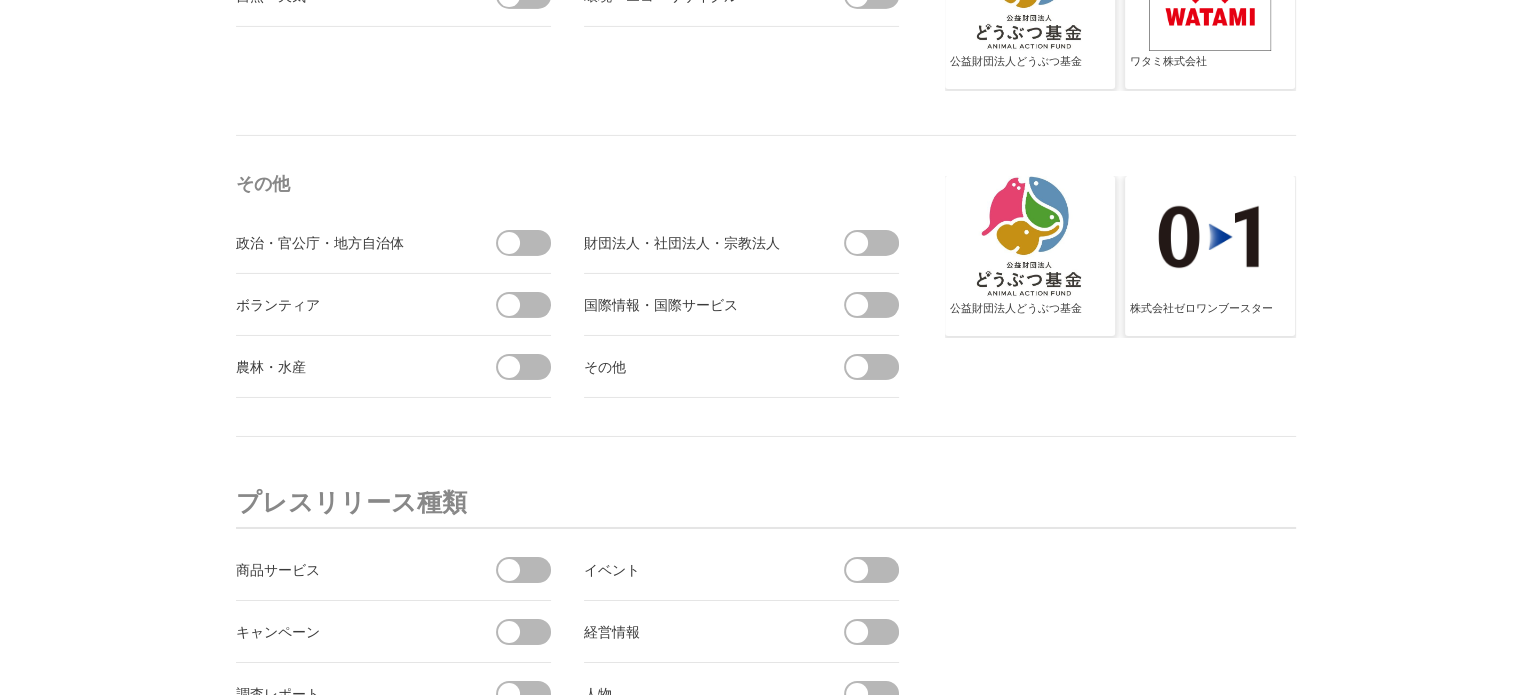 click on "TOPへ戻る
[PERSON_NAME] ログイン中 ▼
プレスリリース受信設定
フォロー
除外リスト
アカウント設定
閲覧履歴
退会手続き
PR TIMESサイトへ戻る
ログアウト
最新
検索
保存済み
プレスリリース 受信設定
フォロー
除外リスト
アカウント設定
[必須]
ビジネスカテゴリ、プレスリリース種類、企業カテゴリ、キーワードから受信したいプレスリリースを設定しましょう。
プレスリリース受信設定" at bounding box center [760, -2697] 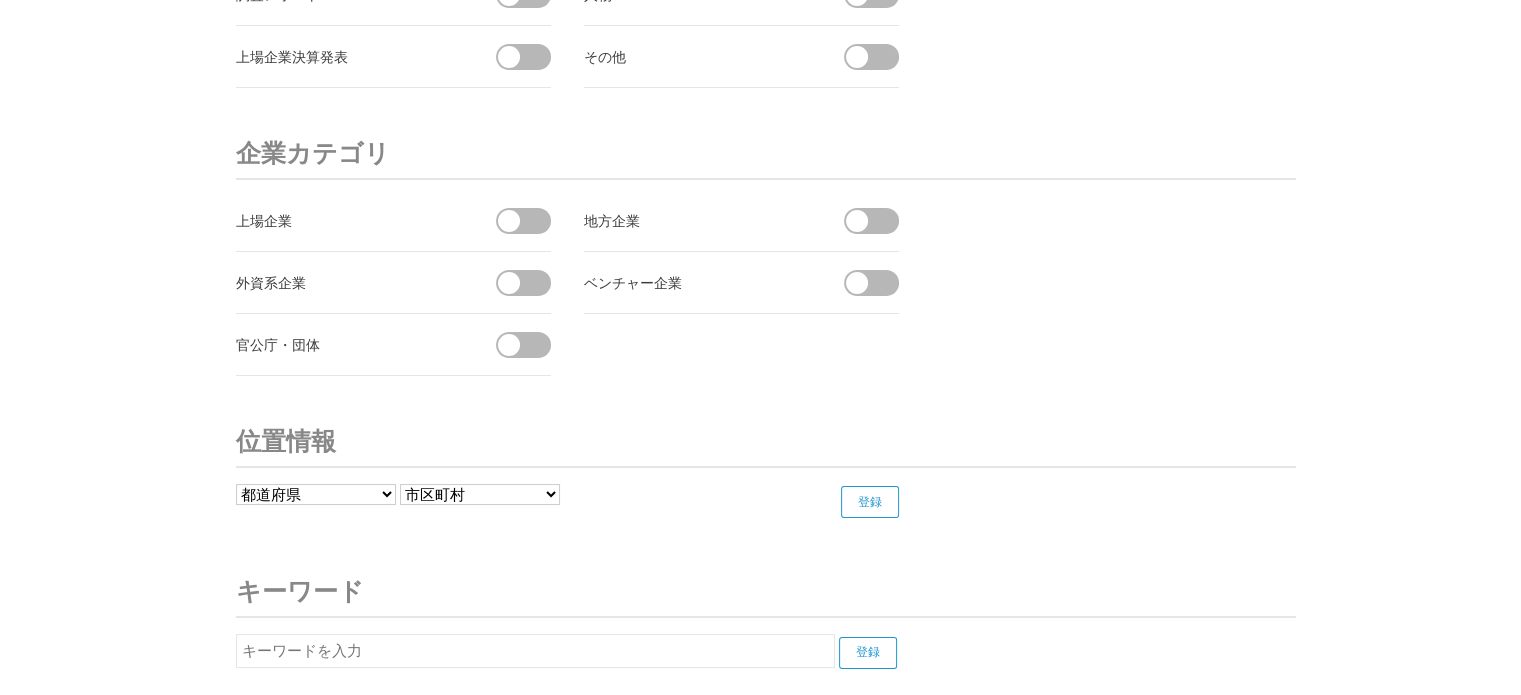 scroll, scrollTop: 7600, scrollLeft: 0, axis: vertical 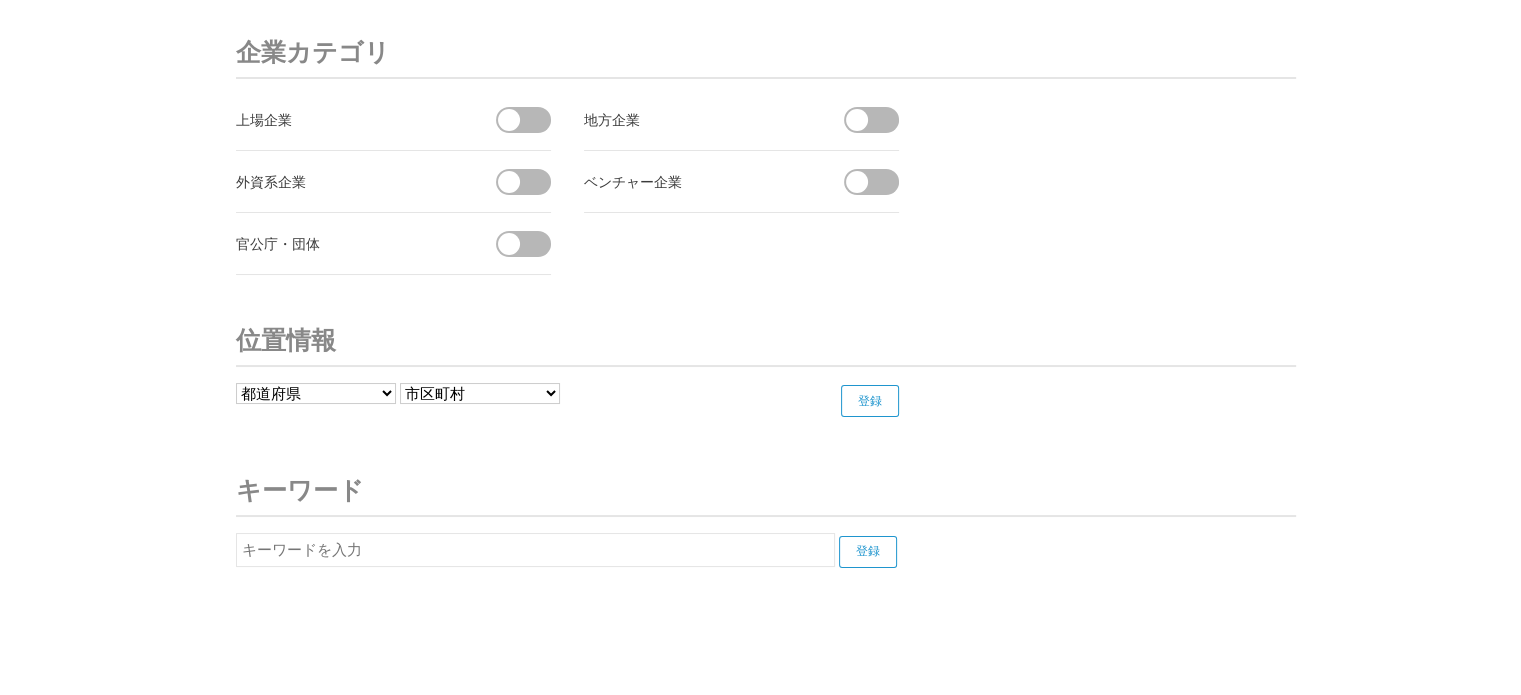 click on "都道府県
[GEOGRAPHIC_DATA]
[GEOGRAPHIC_DATA]
[PERSON_NAME][GEOGRAPHIC_DATA]
[PERSON_NAME][GEOGRAPHIC_DATA]
[GEOGRAPHIC_DATA]
[PERSON_NAME][GEOGRAPHIC_DATA]
[GEOGRAPHIC_DATA]
[GEOGRAPHIC_DATA]
[GEOGRAPHIC_DATA]
[GEOGRAPHIC_DATA]
[PERSON_NAME][GEOGRAPHIC_DATA]
[PERSON_NAME]
[GEOGRAPHIC_DATA]
[GEOGRAPHIC_DATA]
[GEOGRAPHIC_DATA] [PERSON_NAME][GEOGRAPHIC_DATA] [PERSON_NAME][GEOGRAPHIC_DATA]" at bounding box center (316, 393) 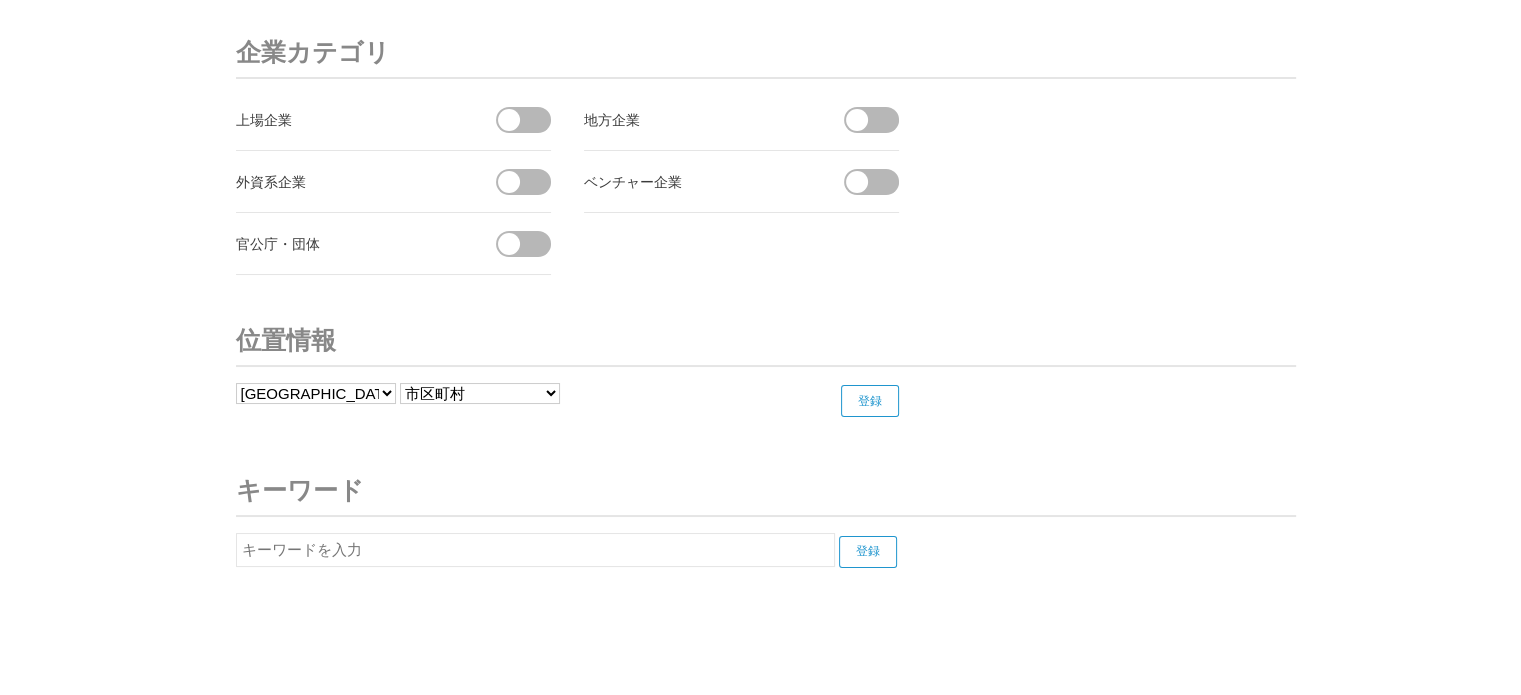 click on "都道府県
[GEOGRAPHIC_DATA]
[GEOGRAPHIC_DATA]
[PERSON_NAME][GEOGRAPHIC_DATA]
[PERSON_NAME][GEOGRAPHIC_DATA]
[GEOGRAPHIC_DATA]
[PERSON_NAME][GEOGRAPHIC_DATA]
[GEOGRAPHIC_DATA]
[GEOGRAPHIC_DATA]
[GEOGRAPHIC_DATA]
[GEOGRAPHIC_DATA]
[PERSON_NAME][GEOGRAPHIC_DATA]
[PERSON_NAME]
[GEOGRAPHIC_DATA]
[GEOGRAPHIC_DATA]
[GEOGRAPHIC_DATA] [PERSON_NAME][GEOGRAPHIC_DATA] [PERSON_NAME][GEOGRAPHIC_DATA]" at bounding box center [316, 393] 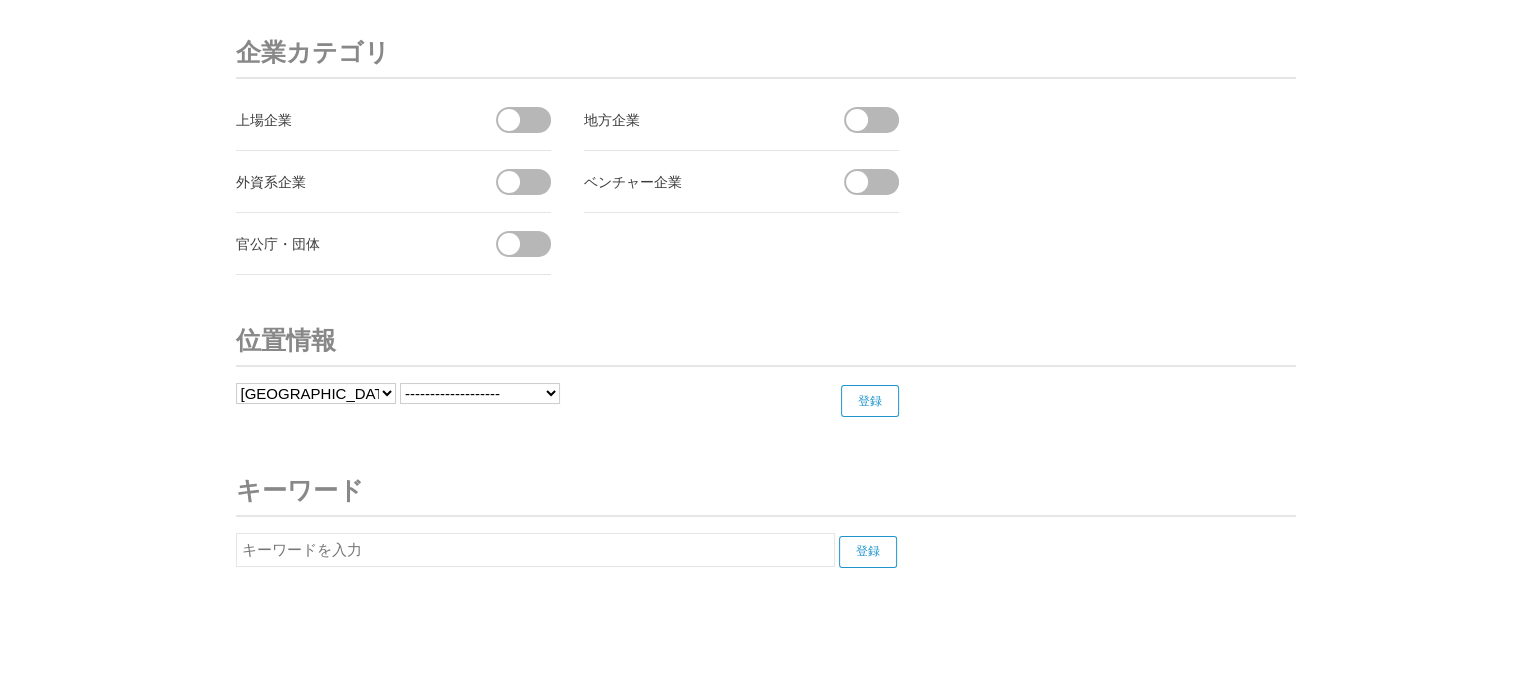 click on "------------------- [GEOGRAPHIC_DATA] [PERSON_NAME][GEOGRAPHIC_DATA] [GEOGRAPHIC_DATA] [PERSON_NAME][GEOGRAPHIC_DATA] [PERSON_NAME][GEOGRAPHIC_DATA] [GEOGRAPHIC_DATA] [PERSON_NAME][GEOGRAPHIC_DATA] [PERSON_NAME][GEOGRAPHIC_DATA] [GEOGRAPHIC_DATA] [GEOGRAPHIC_DATA] [GEOGRAPHIC_DATA] [PERSON_NAME][GEOGRAPHIC_DATA] [PERSON_NAME][GEOGRAPHIC_DATA] [GEOGRAPHIC_DATA] [PERSON_NAME][GEOGRAPHIC_DATA] [GEOGRAPHIC_DATA] [GEOGRAPHIC_DATA] [PERSON_NAME][GEOGRAPHIC_DATA] [GEOGRAPHIC_DATA] [GEOGRAPHIC_DATA] [PERSON_NAME][GEOGRAPHIC_DATA][PERSON_NAME] [GEOGRAPHIC_DATA][PERSON_NAME][GEOGRAPHIC_DATA][PERSON_NAME][GEOGRAPHIC_DATA][PERSON_NAME] [PERSON_NAME][GEOGRAPHIC_DATA] [GEOGRAPHIC_DATA] [GEOGRAPHIC_DATA] [GEOGRAPHIC_DATA][PERSON_NAME][GEOGRAPHIC_DATA] [GEOGRAPHIC_DATA][PERSON_NAME]" at bounding box center (480, 393) 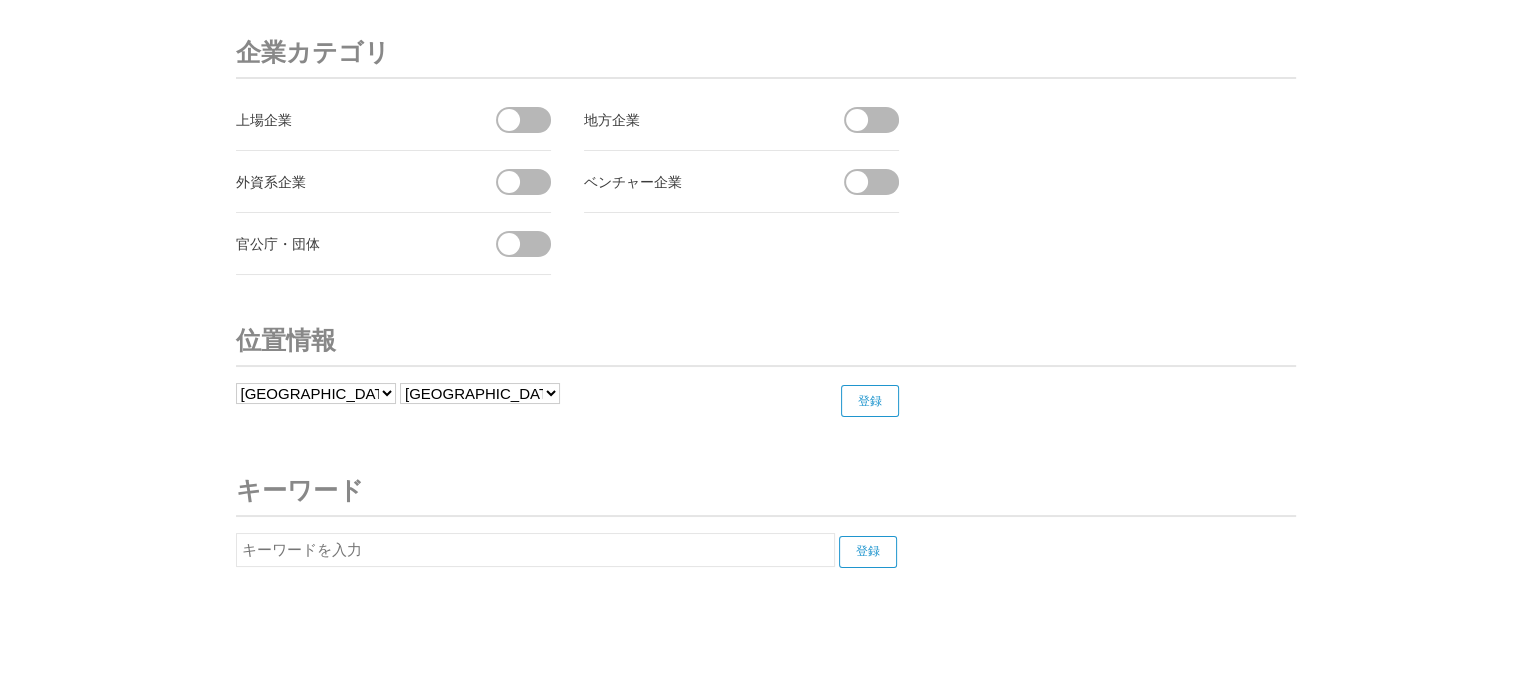 click on "------------------- [GEOGRAPHIC_DATA] [PERSON_NAME][GEOGRAPHIC_DATA] [GEOGRAPHIC_DATA] [PERSON_NAME][GEOGRAPHIC_DATA] [PERSON_NAME][GEOGRAPHIC_DATA] [GEOGRAPHIC_DATA] [PERSON_NAME][GEOGRAPHIC_DATA] [PERSON_NAME][GEOGRAPHIC_DATA] [GEOGRAPHIC_DATA] [GEOGRAPHIC_DATA] [GEOGRAPHIC_DATA] [PERSON_NAME][GEOGRAPHIC_DATA] [PERSON_NAME][GEOGRAPHIC_DATA] [GEOGRAPHIC_DATA] [PERSON_NAME][GEOGRAPHIC_DATA] [GEOGRAPHIC_DATA] [GEOGRAPHIC_DATA] [PERSON_NAME][GEOGRAPHIC_DATA] [GEOGRAPHIC_DATA] [GEOGRAPHIC_DATA] [PERSON_NAME][GEOGRAPHIC_DATA][PERSON_NAME] [GEOGRAPHIC_DATA][PERSON_NAME][GEOGRAPHIC_DATA][PERSON_NAME][GEOGRAPHIC_DATA][PERSON_NAME] [PERSON_NAME][GEOGRAPHIC_DATA] [GEOGRAPHIC_DATA] [GEOGRAPHIC_DATA] [GEOGRAPHIC_DATA][PERSON_NAME][GEOGRAPHIC_DATA] [GEOGRAPHIC_DATA][PERSON_NAME]" at bounding box center (480, 393) 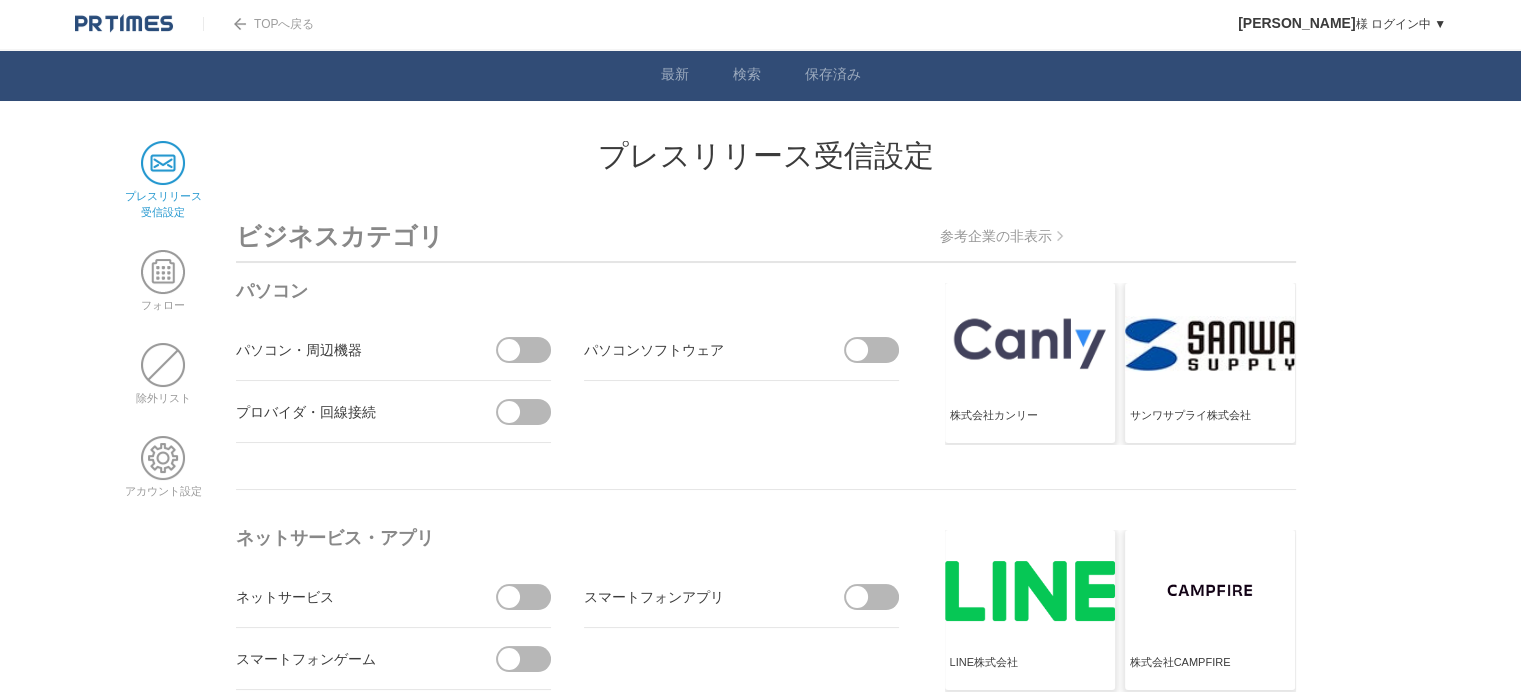 scroll, scrollTop: 0, scrollLeft: 0, axis: both 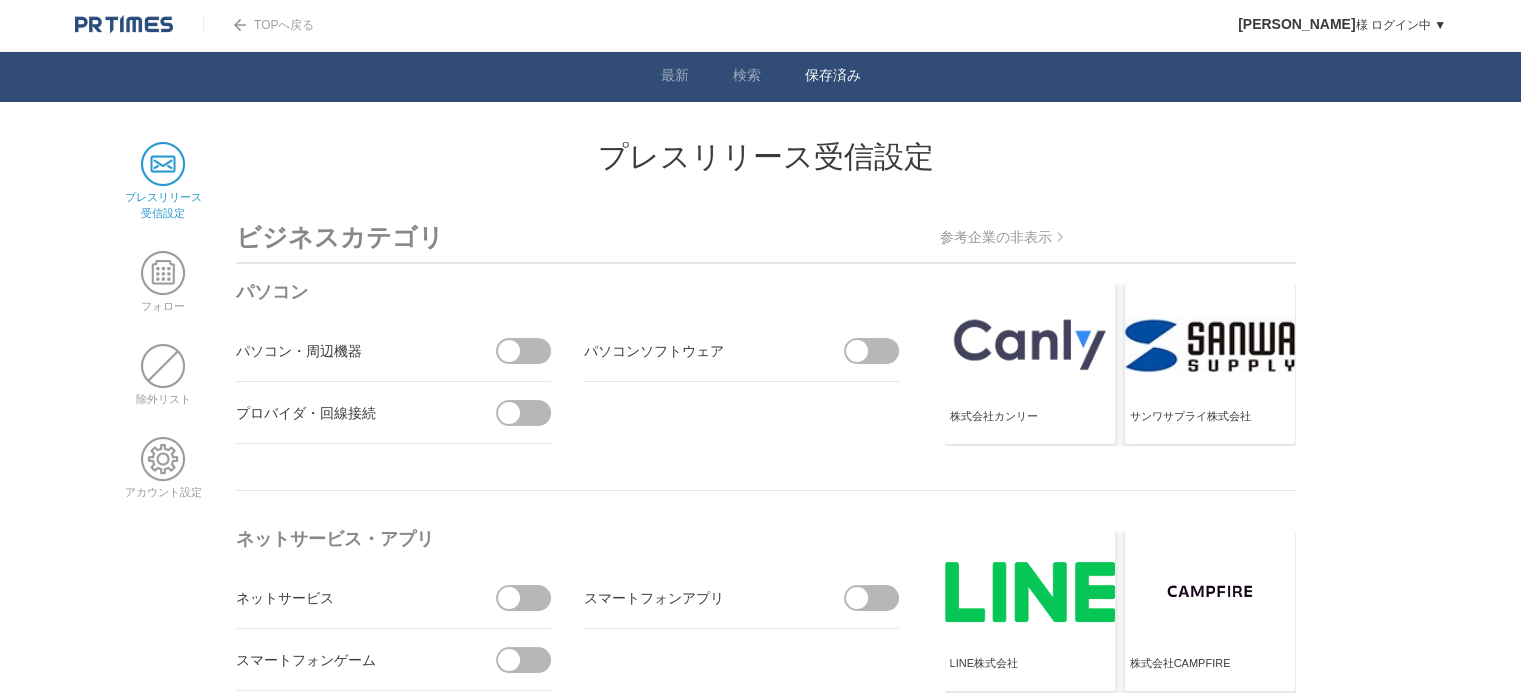 click on "保存済み" at bounding box center [833, 77] 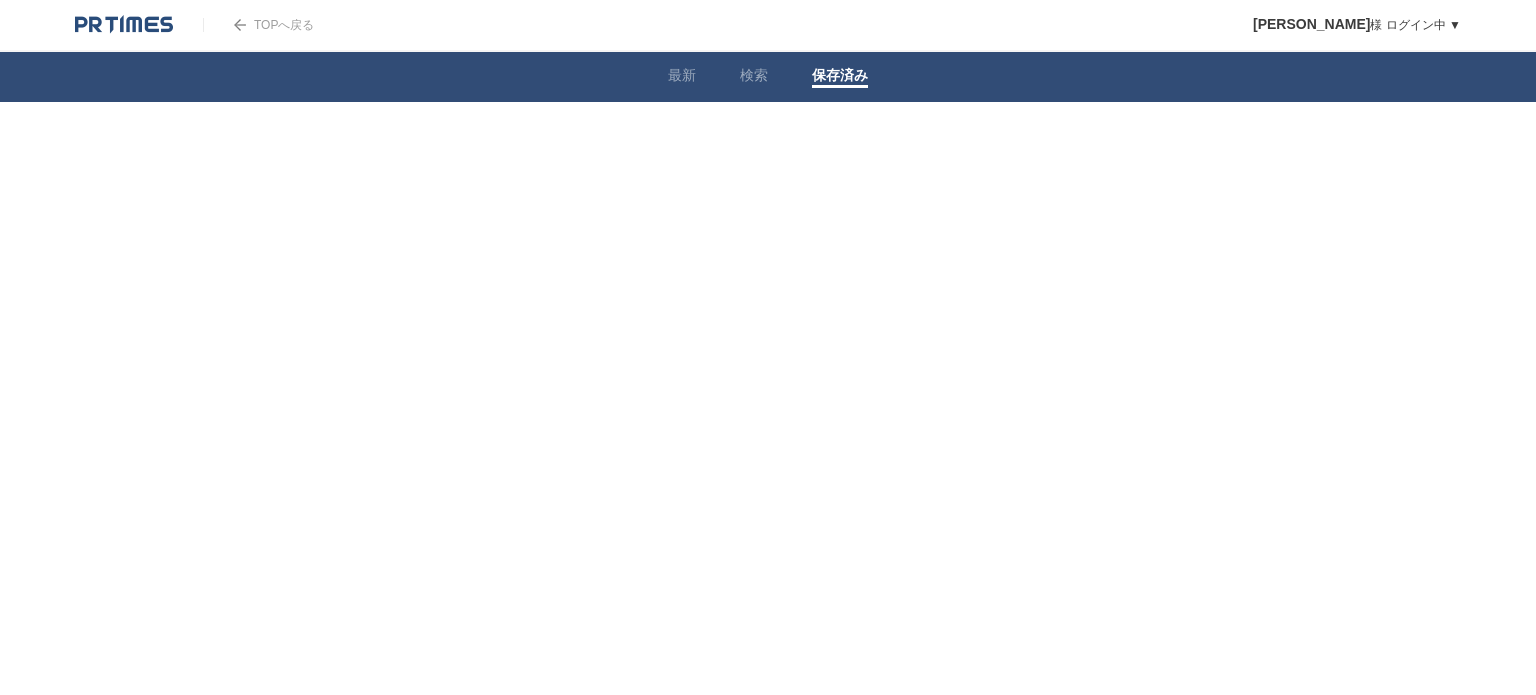 scroll, scrollTop: 0, scrollLeft: 0, axis: both 